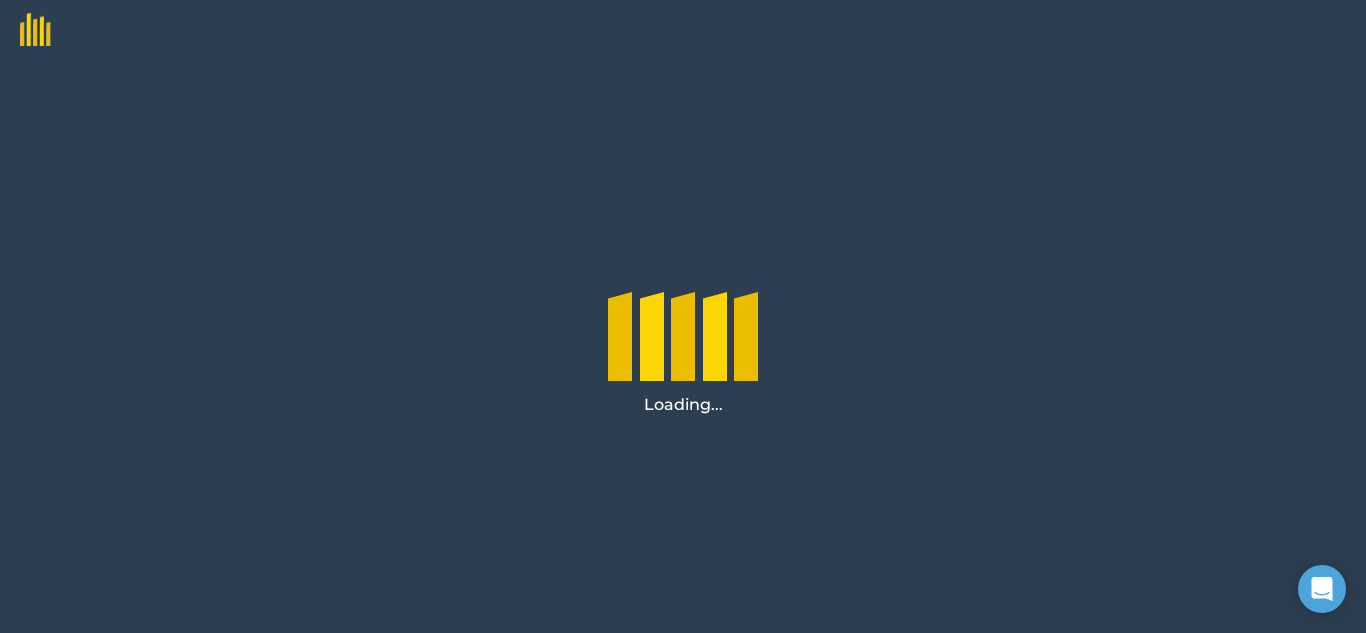 scroll, scrollTop: 0, scrollLeft: 0, axis: both 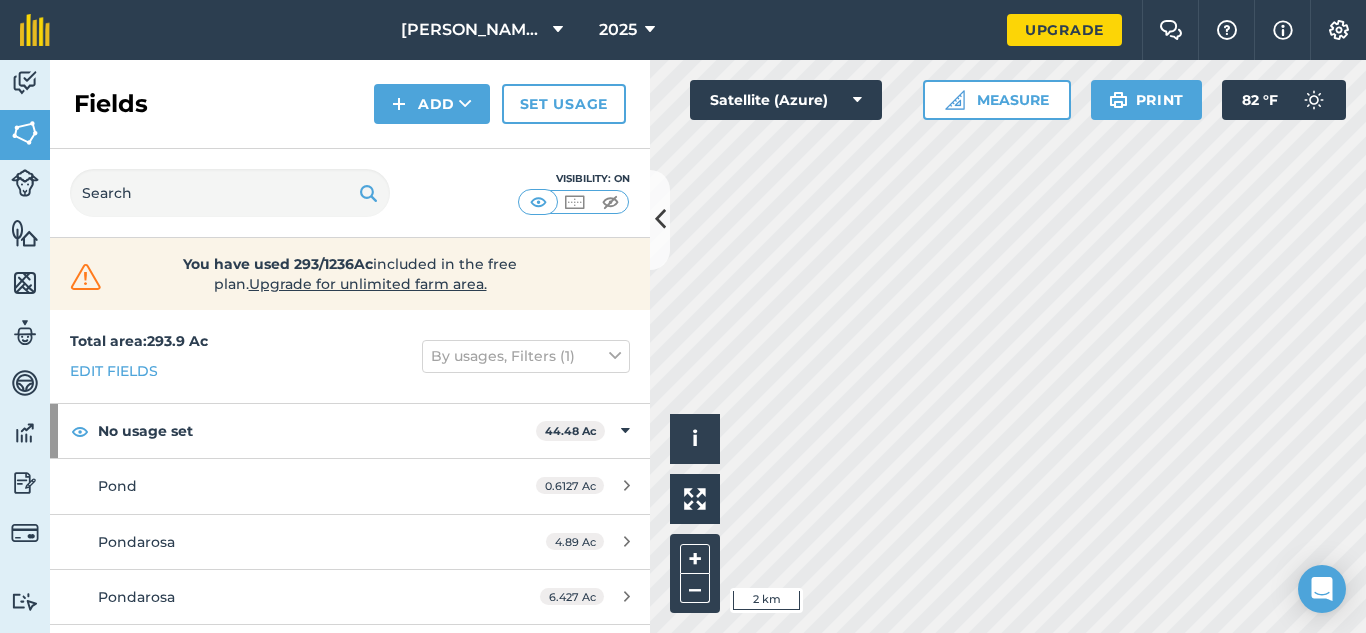 click on "Activity Fields Livestock Features Maps Team Vehicles Data Reporting Billing Tutorials Tutorials Fields   Add   Set usage Visibility: On You have used 293/1236Ac  included in the free plan .  Upgrade for unlimited farm area. Total area :  293.9   Ac Edit fields By usages, Filters (1) No usage set 44.48   Ac Pond 0.6127   [GEOGRAPHIC_DATA] 4.89   Ac [GEOGRAPHIC_DATA] 6.427   Ac uncle bills 1 16.39   Ac uncle bills 2 16.16   Ac BEANS - beans 115.7   Ac 4th street 2.385   Ac Ansons riverview 10.54   Ac Dedos 8.387   Ac digger lower field 6.126   Ac Farm 11.43   Ac Farm 9.887   Ac Farm 3.512   Ac kevins field 7.36   [PERSON_NAME] 0.9279   Ac M-89 29.66   [PERSON_NAME] house 3.733   Ac under powerlines 21.8   Ac CORN 133.7   Ac 7th street 15.45   Ac Ansons back field 8.209   Ac Ansons front field 5.636   Ac Big field 23.17   [PERSON_NAME] 9.261   Ac digger top field 5.284   Ac [PERSON_NAME] east 4.511   Ac [PERSON_NAME] west 7.63   Ac [PERSON_NAME] loft 12.51   Ac joes field 2.176   Ac kens 5.862   [PERSON_NAME] field 9.51   [PERSON_NAME] 17.66   [GEOGRAPHIC_DATA] 6.837   Ac" at bounding box center (683, 346) 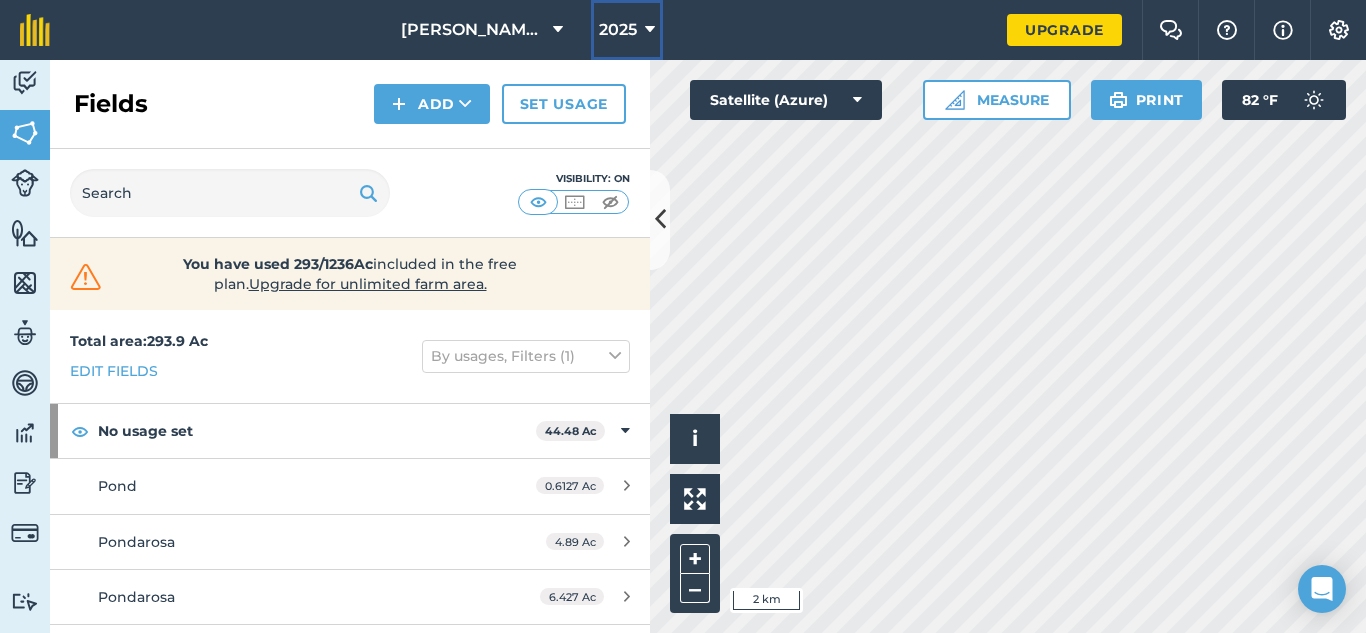 click on "2025" at bounding box center [627, 30] 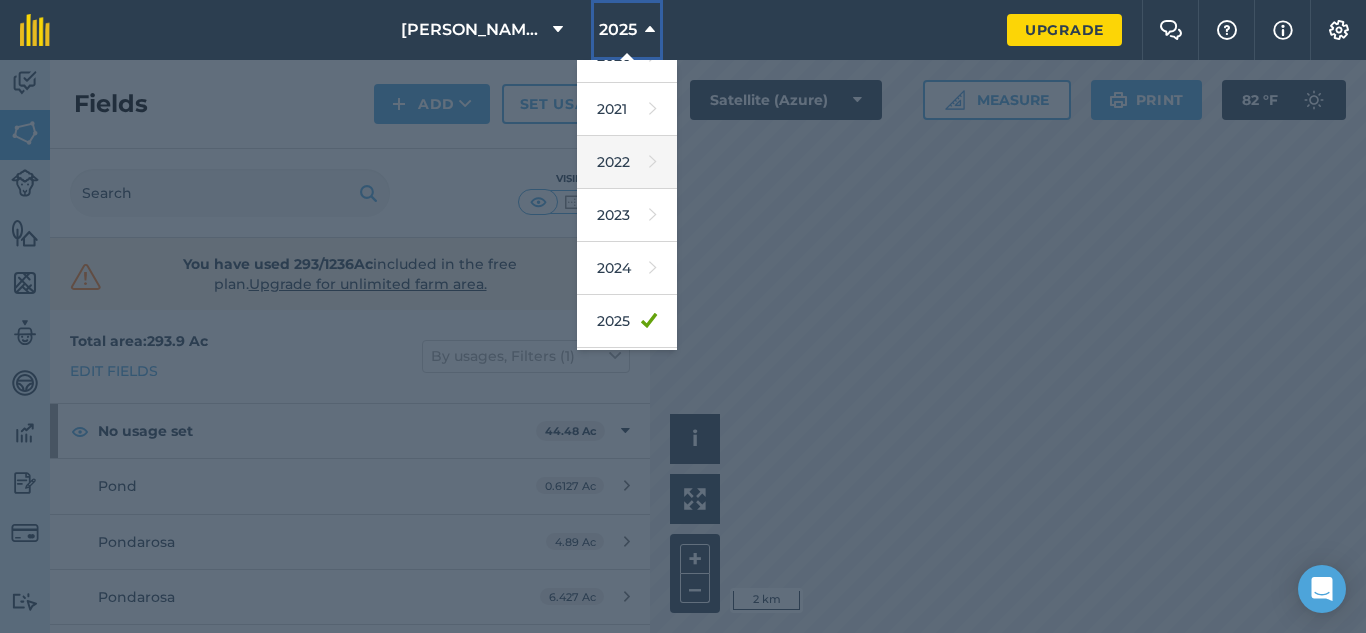 scroll, scrollTop: 293, scrollLeft: 0, axis: vertical 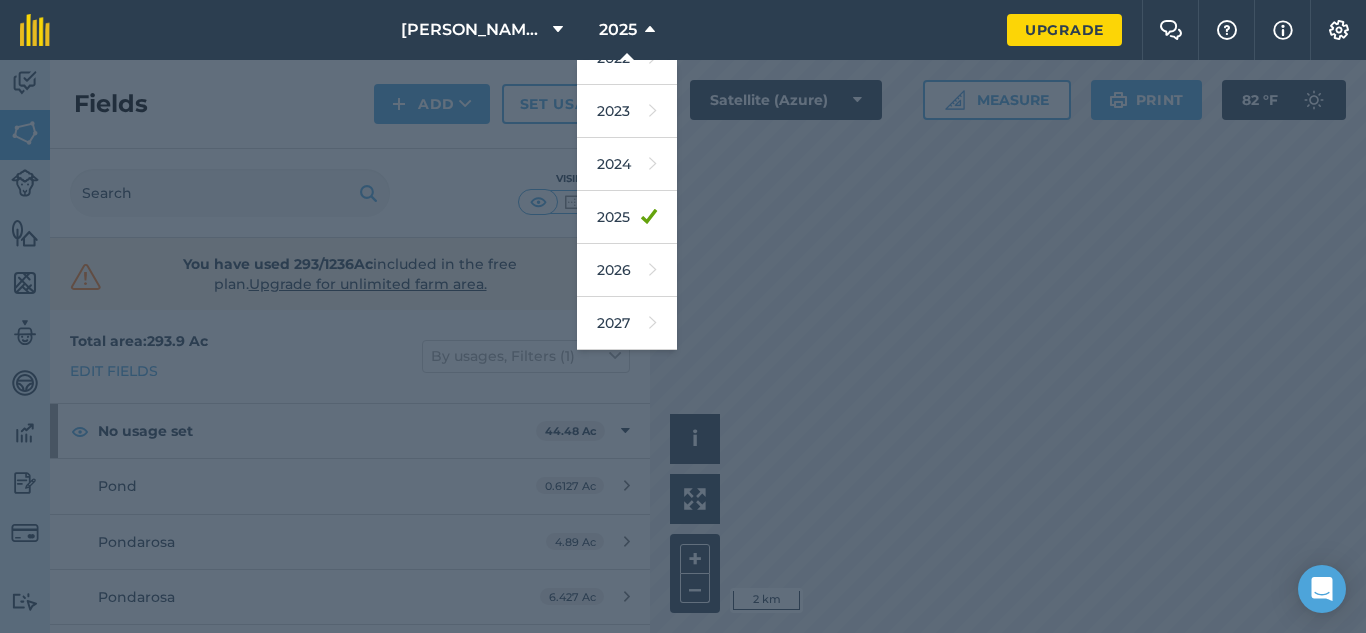 click at bounding box center [683, 346] 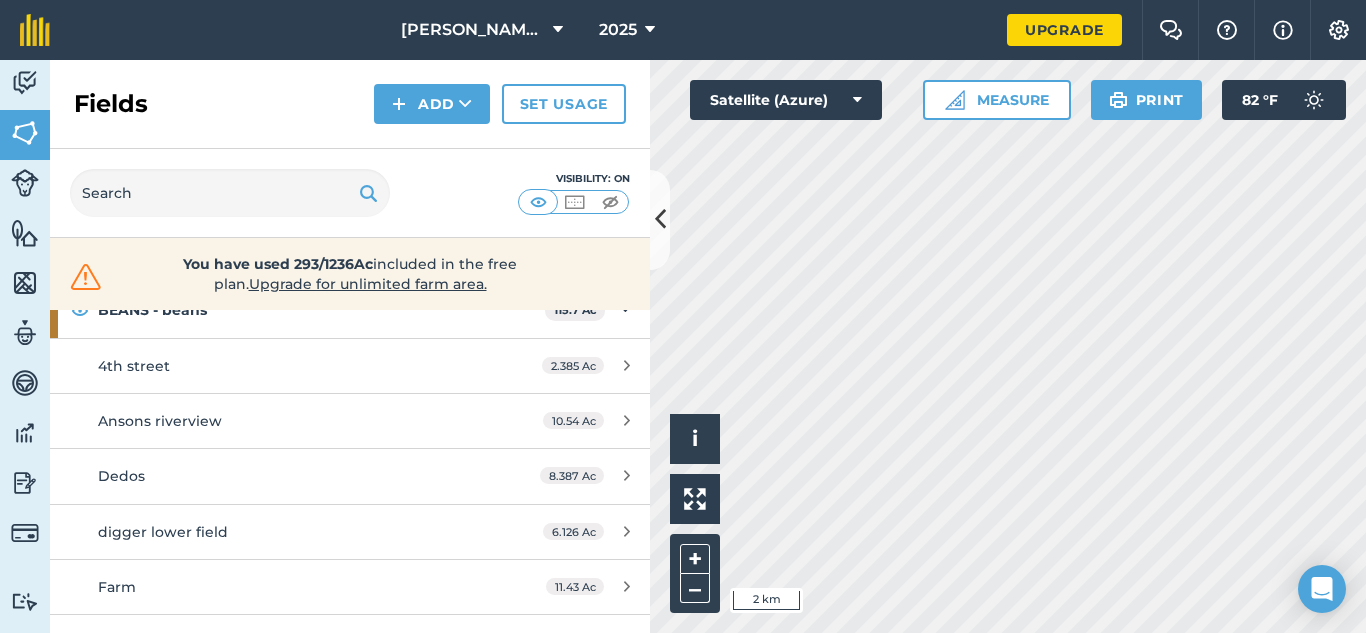 scroll, scrollTop: 516, scrollLeft: 0, axis: vertical 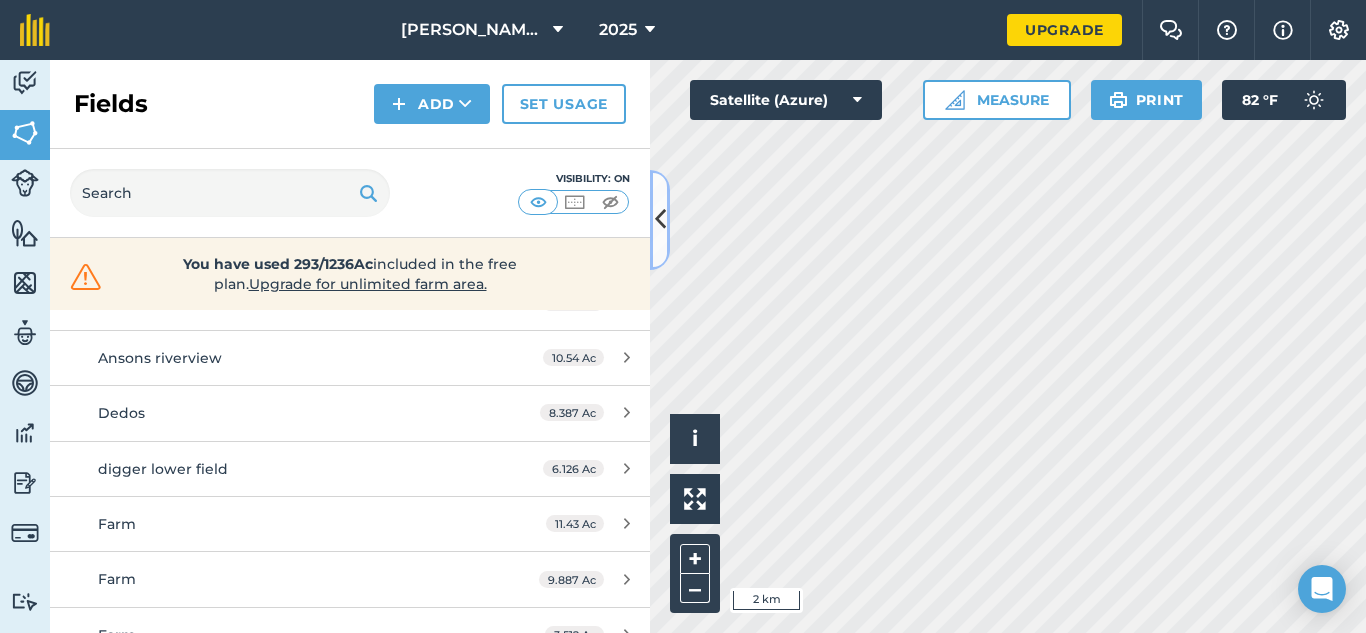 click at bounding box center [660, 220] 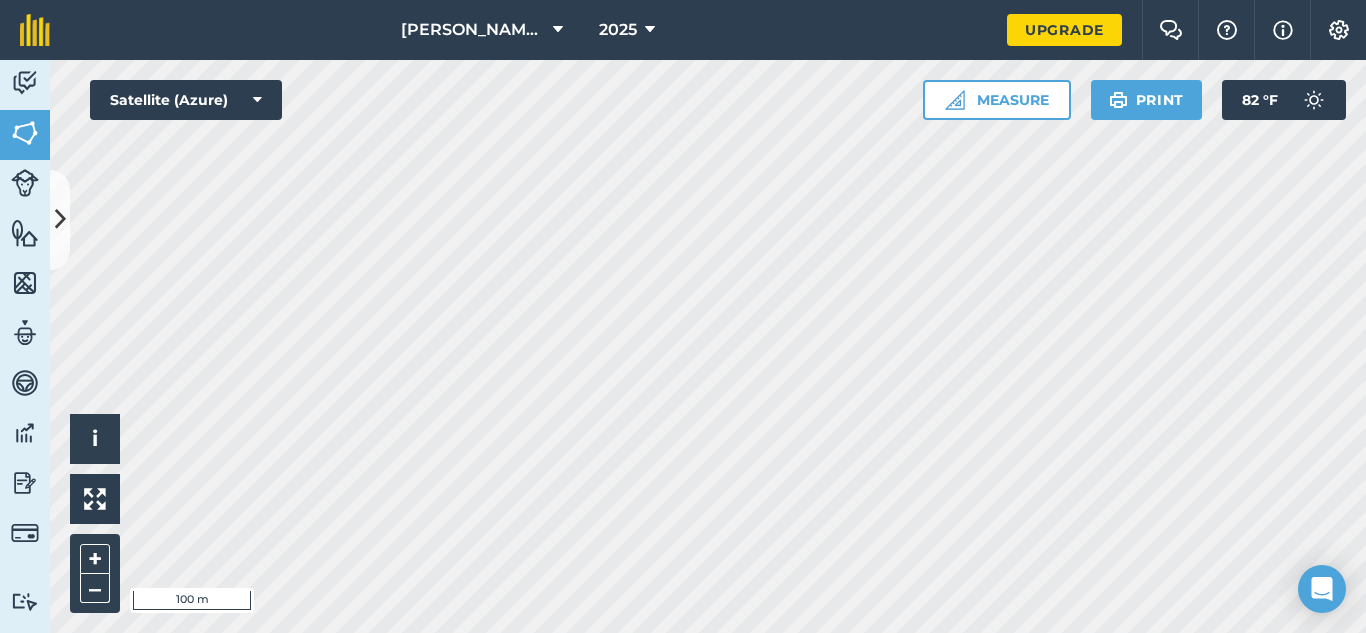 click on "[PERSON_NAME] Farms 2025 Upgrade Farm Chat Help Info Settings Map printing is not available on our free plan Please upgrade to our Essentials, Plus or Pro plan to access this feature. Activity Fields Livestock Features Maps Team Vehicles Data Reporting Billing Tutorials Tutorials   Back   More EDIT 7th street EDIT Description Add extra information about your field EDIT Field usage CORN EDIT Boundary   Mapped Area :  15.45   Ac Perimeter :   1,434   yd   View on map EDIT Worked area 15.45   Ac Sub-fields   Divide your fields into sections, e.g. for multiple crops or grazing blocks   Add sub-fields Add field job Add note   Field Health To-Do Field History Reports There are no outstanding tasks for this field. Hello i © 2025 TomTom, Microsoft 100 m + – Satellite (Azure) Measure Print 82   ° F" at bounding box center (683, 316) 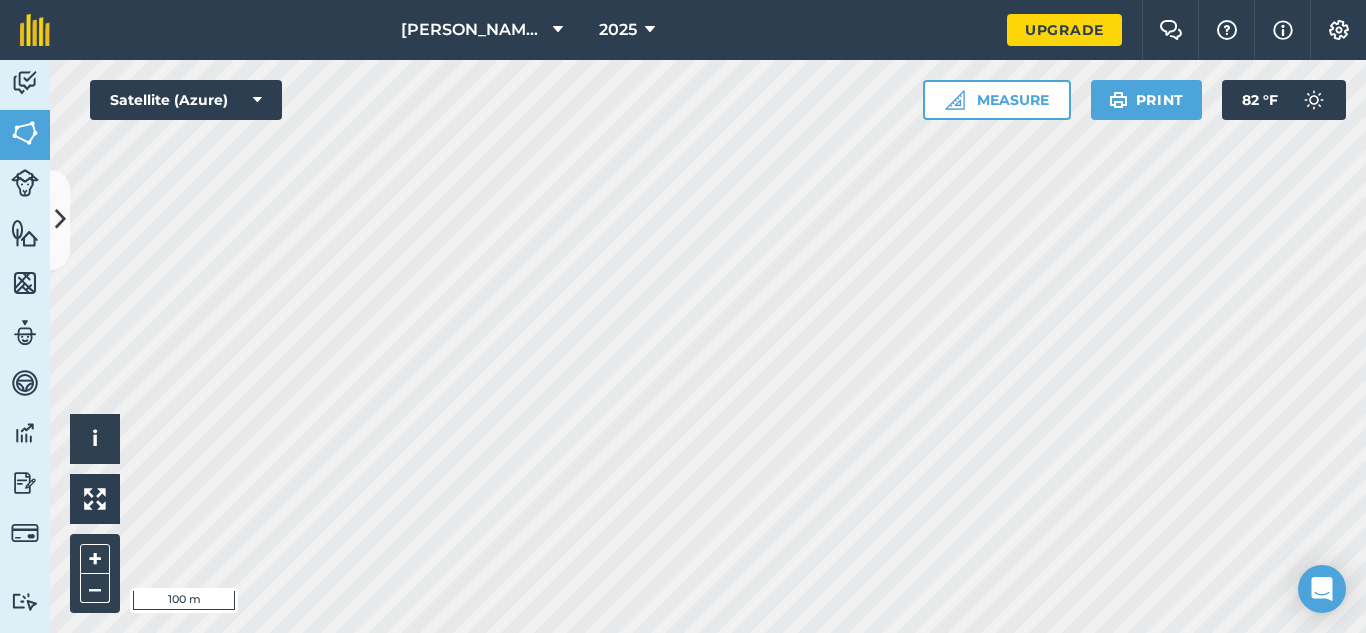 click on "[PERSON_NAME] Farms 2025 Upgrade Farm Chat Help Info Settings Map printing is not available on our free plan Please upgrade to our Essentials, Plus or Pro plan to access this feature. Activity Fields Livestock Features Maps Team Vehicles Data Reporting Billing Tutorials Tutorials   Back   More EDIT 7th street EDIT Description Add extra information about your field EDIT Field usage CORN EDIT Boundary   Mapped Area :  15.45   Ac Perimeter :   1,434   yd   View on map EDIT Worked area 15.45   Ac Sub-fields   Divide your fields into sections, e.g. for multiple crops or grazing blocks   Add sub-fields Add field job Add note   Field Health To-Do Field History Reports There are no outstanding tasks for this field. Hello i © 2025 TomTom, Microsoft 100 m + – Satellite (Azure) Measure Print 82   ° F" at bounding box center [683, 316] 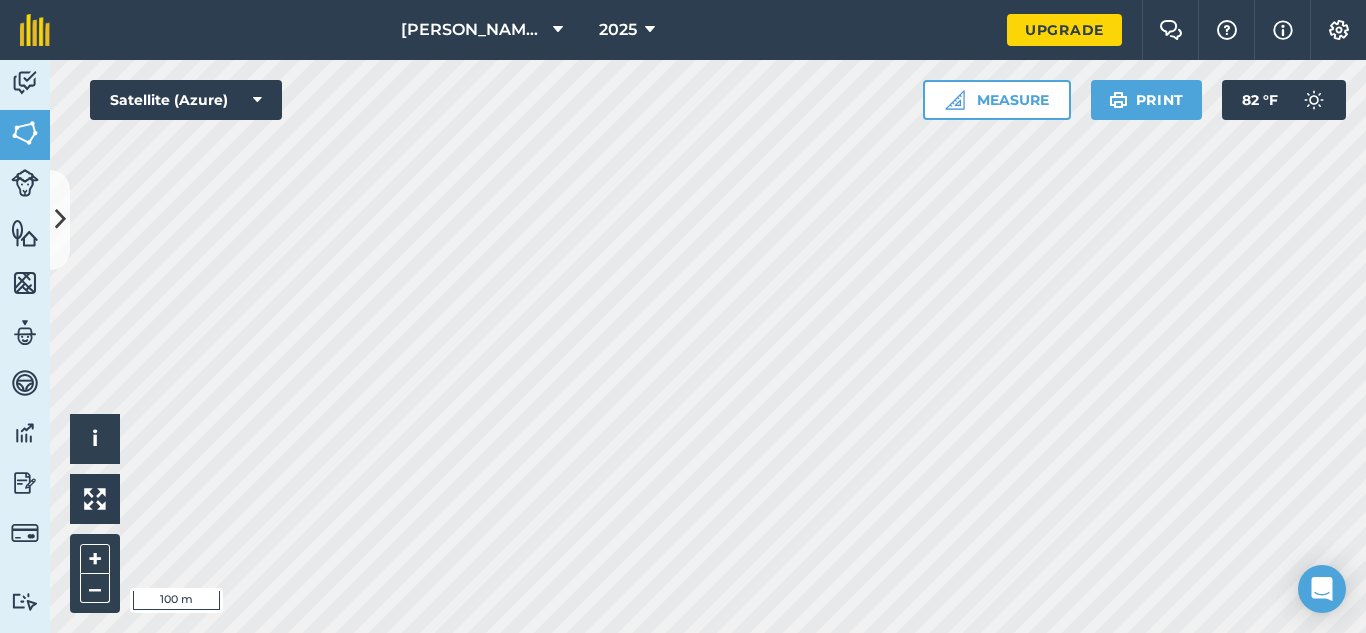 click on "[PERSON_NAME] Farms 2025 Upgrade Farm Chat Help Info Settings Map printing is not available on our free plan Please upgrade to our Essentials, Plus or Pro plan to access this feature. Activity Fields Livestock Features Maps Team Vehicles Data Reporting Billing Tutorials Tutorials   Back   More EDIT 7th street EDIT Description Add extra information about your field EDIT Field usage CORN EDIT Boundary   Mapped Area :  15.45   Ac Perimeter :   1,434   yd   View on map EDIT Worked area 15.45   Ac Sub-fields   Divide your fields into sections, e.g. for multiple crops or grazing blocks   Add sub-fields Add field job Add note   Field Health To-Do Field History Reports There are no outstanding tasks for this field. Hello i © 2025 TomTom, Microsoft 100 m + – Satellite (Azure) Measure Print 82   ° F" at bounding box center [683, 316] 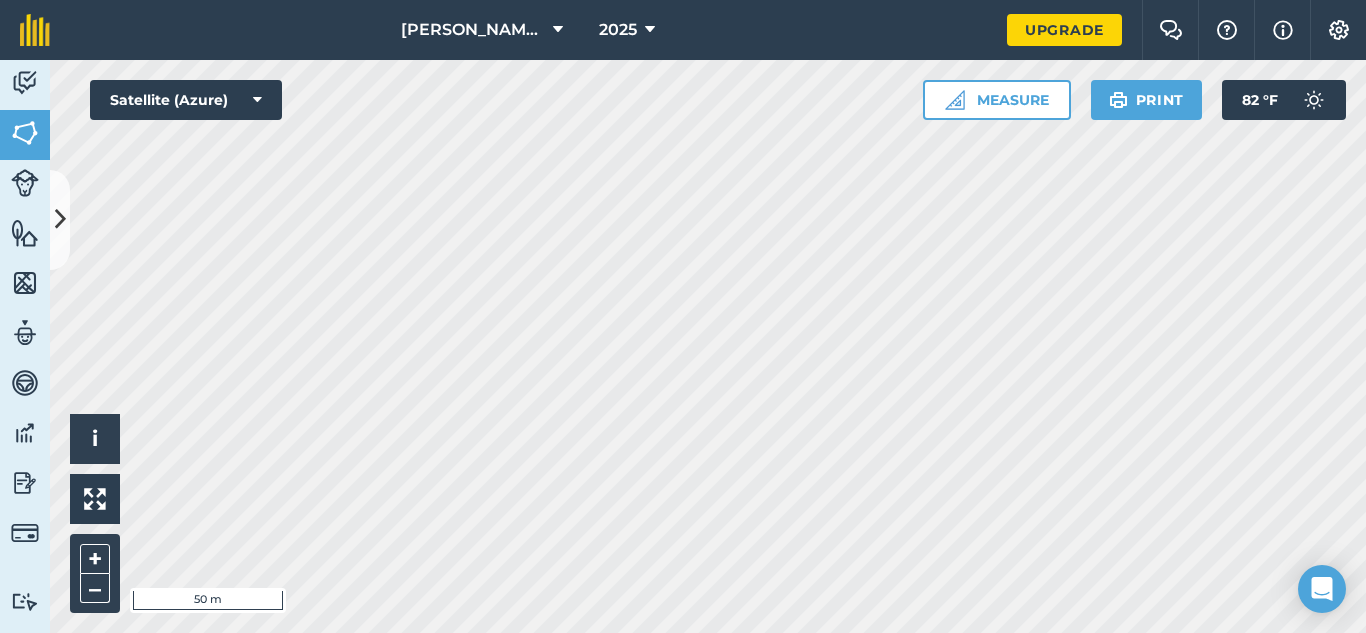 click on "[PERSON_NAME] Farms 2025 Upgrade Farm Chat Help Info Settings Map printing is not available on our free plan Please upgrade to our Essentials, Plus or Pro plan to access this feature. Activity Fields Livestock Features Maps Team Vehicles Data Reporting Billing Tutorials Tutorials   Back   More EDIT 7th street EDIT Description Add extra information about your field EDIT Field usage CORN EDIT Boundary   Mapped Area :  15.45   Ac Perimeter :   1,434   yd   View on map EDIT Worked area 15.45   Ac Sub-fields   Divide your fields into sections, e.g. for multiple crops or grazing blocks   Add sub-fields Add field job Add note   Field Health To-Do Field History Reports There are no outstanding tasks for this field. Hello i © 2025 TomTom, Microsoft 50 m + – Satellite (Azure) Measure Print 82   ° F" at bounding box center (683, 316) 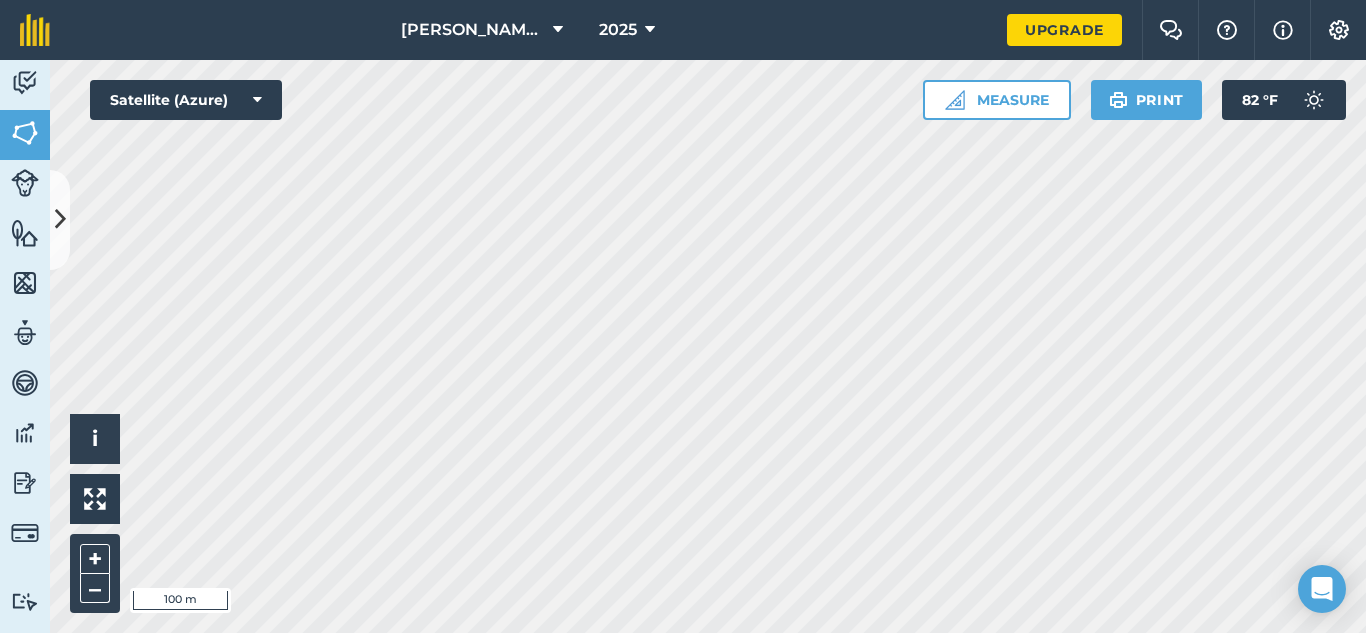 click on "[PERSON_NAME] Farms 2025 Upgrade Farm Chat Help Info Settings Map printing is not available on our free plan Please upgrade to our Essentials, Plus or Pro plan to access this feature. Activity Fields Livestock Features Maps Team Vehicles Data Reporting Billing Tutorials Tutorials   Back   More EDIT 7th street EDIT Description Add extra information about your field EDIT Field usage CORN EDIT Boundary   Mapped Area :  15.45   Ac Perimeter :   1,434   yd   View on map EDIT Worked area 15.45   Ac Sub-fields   Divide your fields into sections, e.g. for multiple crops or grazing blocks   Add sub-fields Add field job Add note   Field Health To-Do Field History Reports There are no outstanding tasks for this field. Hello i © 2025 TomTom, Microsoft 100 m + – Satellite (Azure) Measure Print 82   ° F" at bounding box center [683, 316] 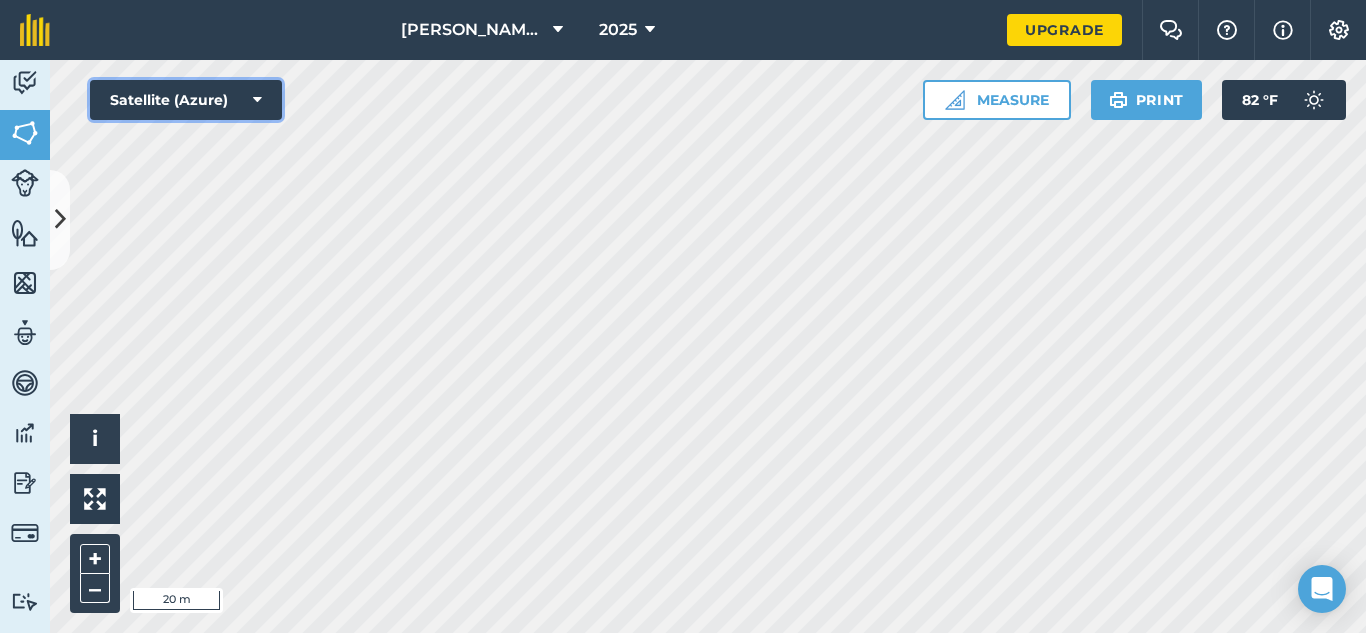 click on "Satellite (Azure)" at bounding box center (186, 100) 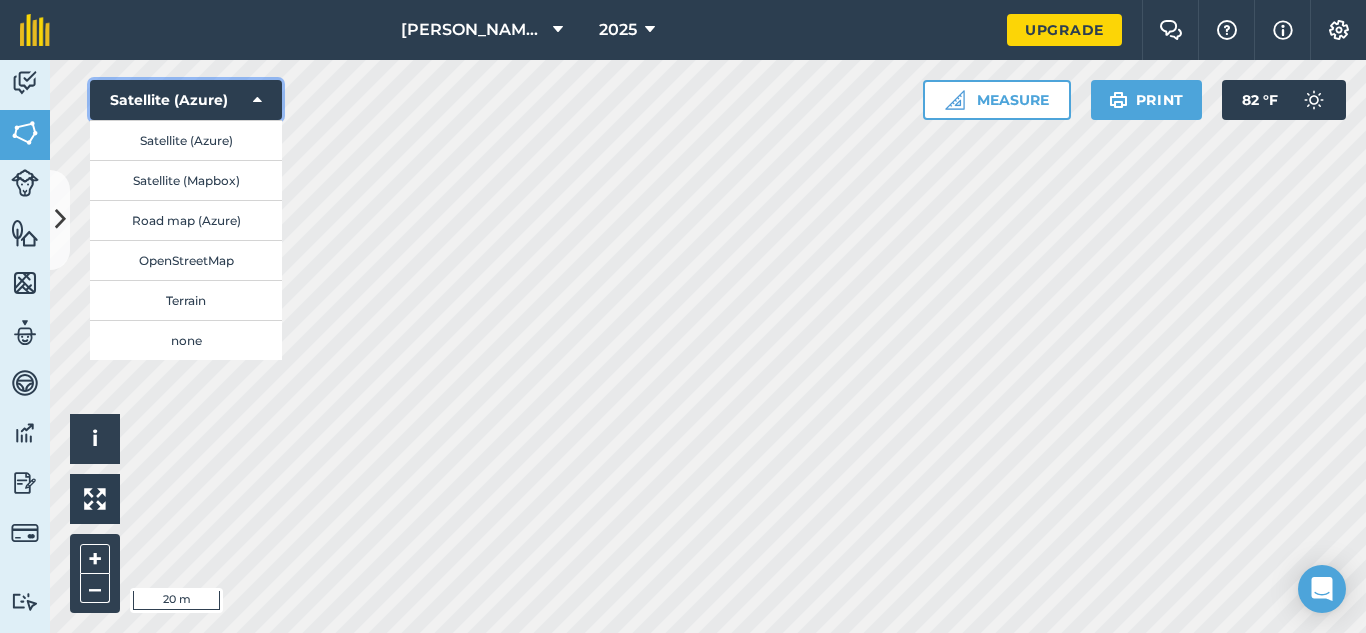 click on "Satellite (Azure)" at bounding box center [186, 100] 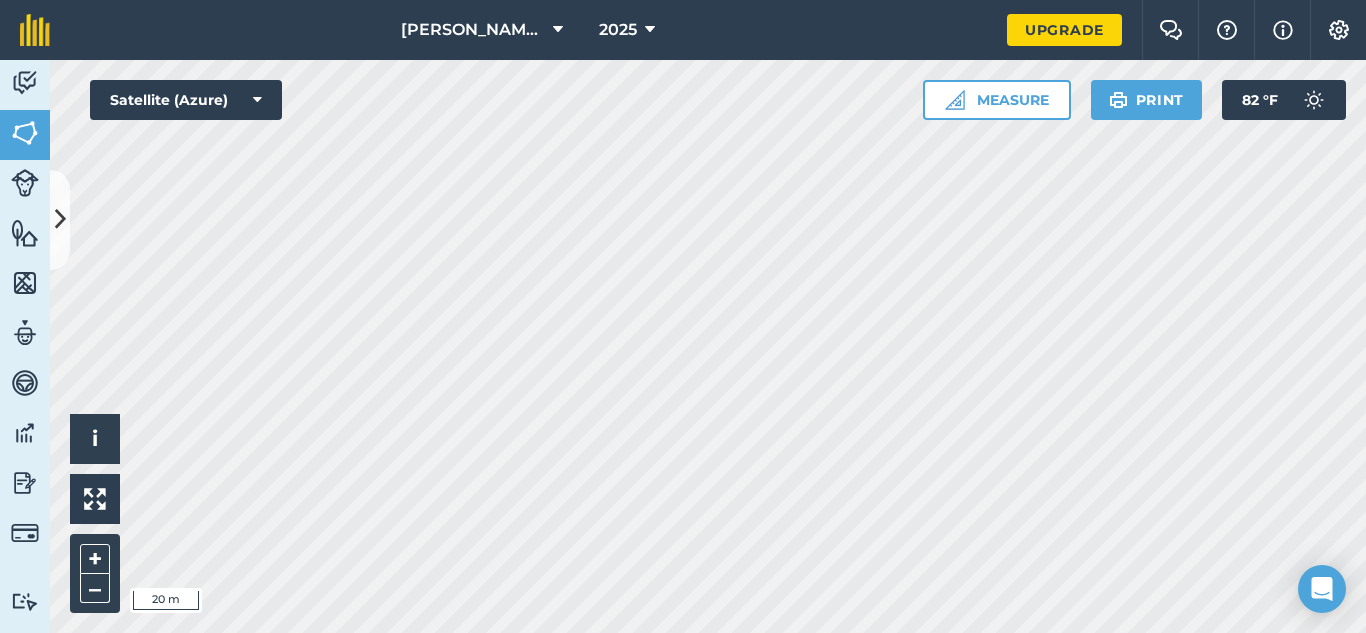 click on "[PERSON_NAME] Farms 2025 Upgrade Farm Chat Help Info Settings Map printing is not available on our free plan Please upgrade to our Essentials, Plus or Pro plan to access this feature. Activity Fields Livestock Features Maps Team Vehicles Data Reporting Billing Tutorials Tutorials Fields   Add   Set usage Visibility: On You have used 293/1236Ac  included in the free plan .  Upgrade for unlimited farm area. Total area :  293.9   Ac Edit fields By usages, Filters (1) No usage set 44.48   Ac Pond 0.6127   [GEOGRAPHIC_DATA] 4.89   Ac [GEOGRAPHIC_DATA] 6.427   Ac uncle bills 1 16.39   Ac uncle bills 2 16.16   Ac BEANS - beans 115.7   Ac 4th street 2.385   Ac Ansons riverview 10.54   Ac Dedos 8.387   Ac digger lower field 6.126   Ac Farm 11.43   Ac Farm 9.887   Ac Farm 3.512   Ac kevins field 7.36   [PERSON_NAME] 0.9279   Ac M-89 29.66   [PERSON_NAME] house 3.733   Ac under powerlines 21.8   Ac CORN 133.7   Ac 7th street 15.45   Ac Ansons back field 8.209   Ac Ansons front field 5.636   Ac Big field 23.17   [PERSON_NAME] 9.261   Ac" at bounding box center [683, 316] 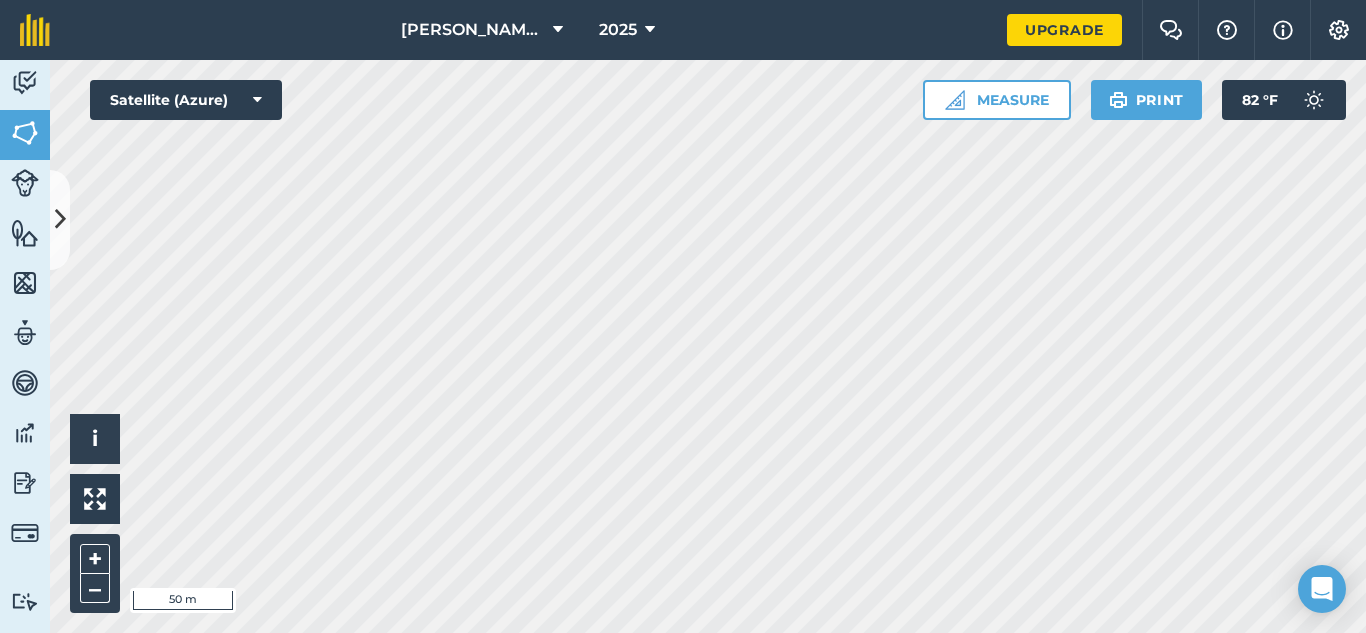 click on "[PERSON_NAME] Farms 2025 Upgrade Farm Chat Help Info Settings Map printing is not available on our free plan Please upgrade to our Essentials, Plus or Pro plan to access this feature. Activity Fields Livestock Features Maps Team Vehicles Data Reporting Billing Tutorials Tutorials Fields   Add   Set usage Visibility: On You have used 293/1236Ac  included in the free plan .  Upgrade for unlimited farm area. Total area :  293.9   Ac Edit fields By usages, Filters (1) No usage set 44.48   Ac Pond 0.6127   [GEOGRAPHIC_DATA] 4.89   Ac [GEOGRAPHIC_DATA] 6.427   Ac uncle bills 1 16.39   Ac uncle bills 2 16.16   Ac BEANS - beans 115.7   Ac 4th street 2.385   Ac Ansons riverview 10.54   Ac Dedos 8.387   Ac digger lower field 6.126   Ac Farm 11.43   Ac Farm 9.887   Ac Farm 3.512   Ac kevins field 7.36   [PERSON_NAME] 0.9279   Ac M-89 29.66   [PERSON_NAME] house 3.733   Ac under powerlines 21.8   Ac CORN 133.7   Ac 7th street 15.45   Ac Ansons back field 8.209   Ac Ansons front field 5.636   Ac Big field 23.17   [PERSON_NAME] 9.261   Ac" at bounding box center (683, 316) 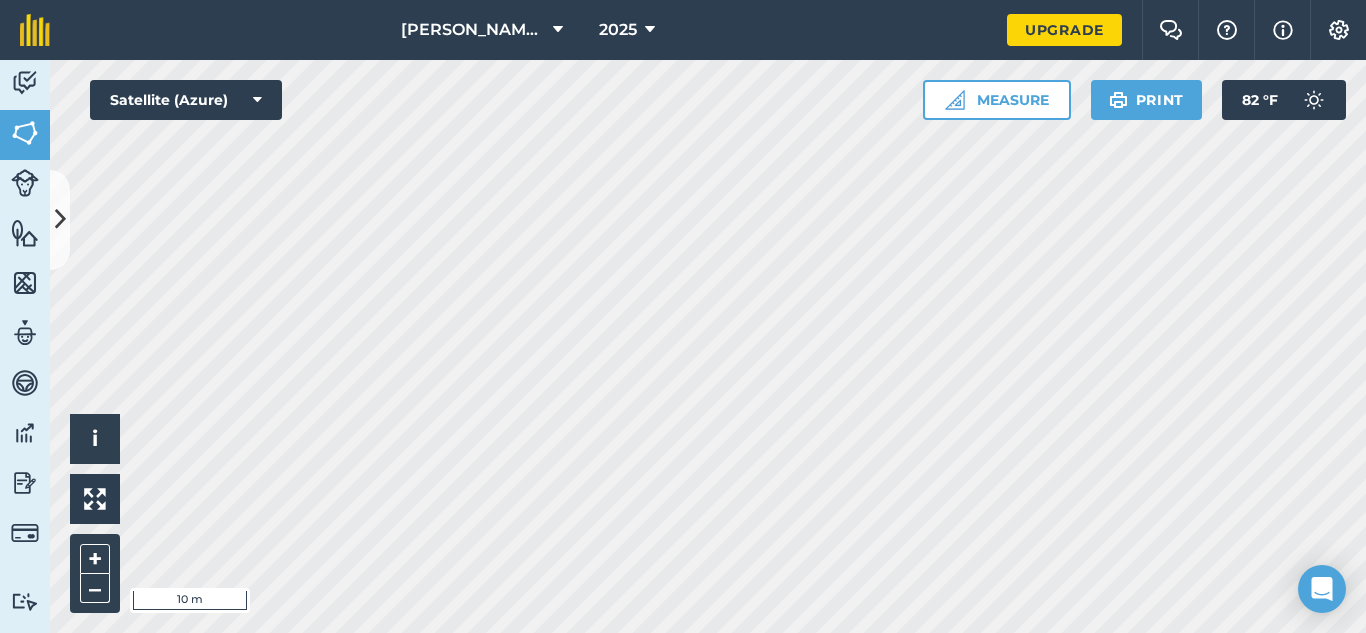 click on "Activity Fields Livestock Features Maps Team Vehicles Data Reporting Billing Tutorials Tutorials Fields   Add   Set usage Visibility: On You have used 293/1236Ac  included in the free plan .  Upgrade for unlimited farm area. Total area :  293.9   Ac Edit fields By usages, Filters (1) No usage set 44.48   Ac Pond 0.6127   [GEOGRAPHIC_DATA] 4.89   Ac [GEOGRAPHIC_DATA] 6.427   Ac uncle bills 1 16.39   Ac uncle bills 2 16.16   Ac BEANS - beans 115.7   Ac 4th street 2.385   Ac Ansons riverview 10.54   Ac Dedos 8.387   Ac digger lower field 6.126   Ac Farm 11.43   Ac Farm 9.887   Ac Farm 3.512   Ac kevins field 7.36   [PERSON_NAME] 0.9279   Ac M-89 29.66   [PERSON_NAME] house 3.733   Ac under powerlines 21.8   Ac CORN 133.7   Ac 7th street 15.45   Ac Ansons back field 8.209   Ac Ansons front field 5.636   Ac Big field 23.17   [PERSON_NAME] 9.261   Ac digger top field 5.284   Ac [PERSON_NAME] east 4.511   Ac [PERSON_NAME] west 7.63   Ac [PERSON_NAME] loft 12.51   Ac joes field 2.176   Ac kens 5.862   [PERSON_NAME] field 9.51   [PERSON_NAME] 17.66   [GEOGRAPHIC_DATA] 6.837   Ac" at bounding box center [683, 346] 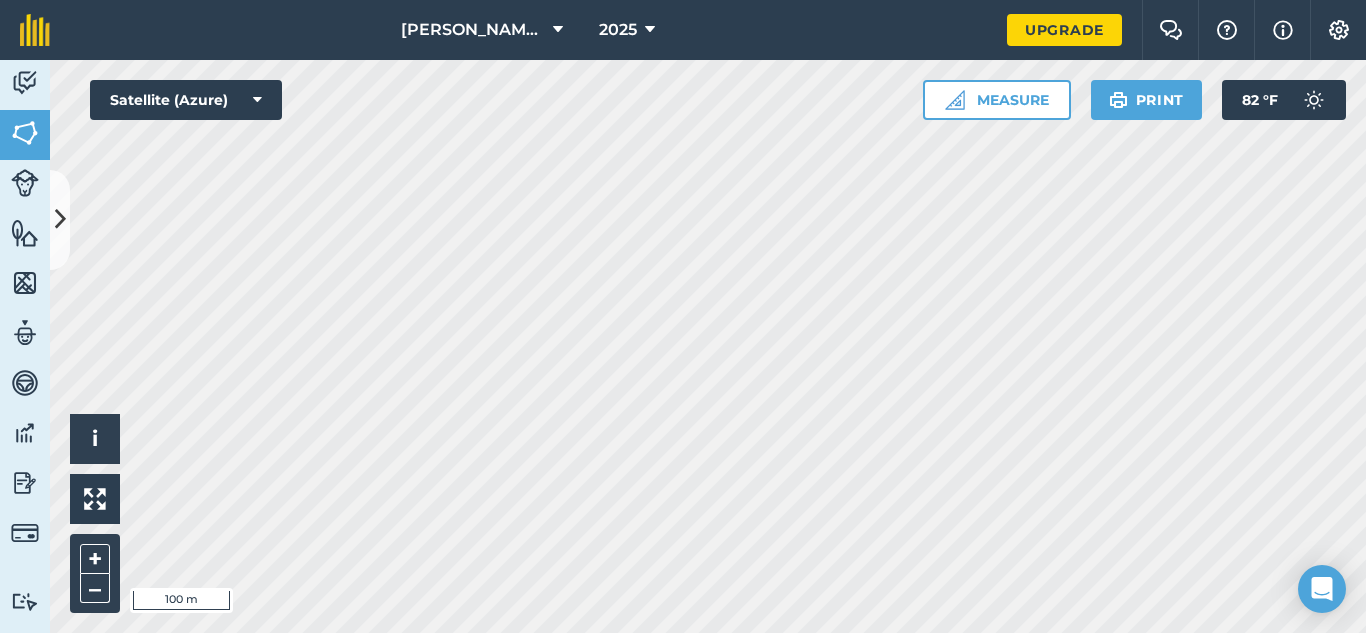 click on "[PERSON_NAME] Farms 2025 Upgrade Farm Chat Help Info Settings Map printing is not available on our free plan Please upgrade to our Essentials, Plus or Pro plan to access this feature. Activity Fields Livestock Features Maps Team Vehicles Data Reporting Billing Tutorials Tutorials Fields   Add   Set usage Visibility: On You have used 293/1236Ac  included in the free plan .  Upgrade for unlimited farm area. Total area :  293.9   Ac Edit fields By usages, Filters (1) No usage set 44.48   Ac Pond 0.6127   [GEOGRAPHIC_DATA] 4.89   Ac [GEOGRAPHIC_DATA] 6.427   Ac uncle bills 1 16.39   Ac uncle bills 2 16.16   Ac BEANS - beans 115.7   Ac 4th street 2.385   Ac Ansons riverview 10.54   Ac Dedos 8.387   Ac digger lower field 6.126   Ac Farm 11.43   Ac Farm 9.887   Ac Farm 3.512   Ac kevins field 7.36   [PERSON_NAME] 0.9279   Ac M-89 29.66   [PERSON_NAME] house 3.733   Ac under powerlines 21.8   Ac CORN 133.7   Ac 7th street 15.45   Ac Ansons back field 8.209   Ac Ansons front field 5.636   Ac Big field 23.17   [PERSON_NAME] 9.261   Ac" at bounding box center (683, 316) 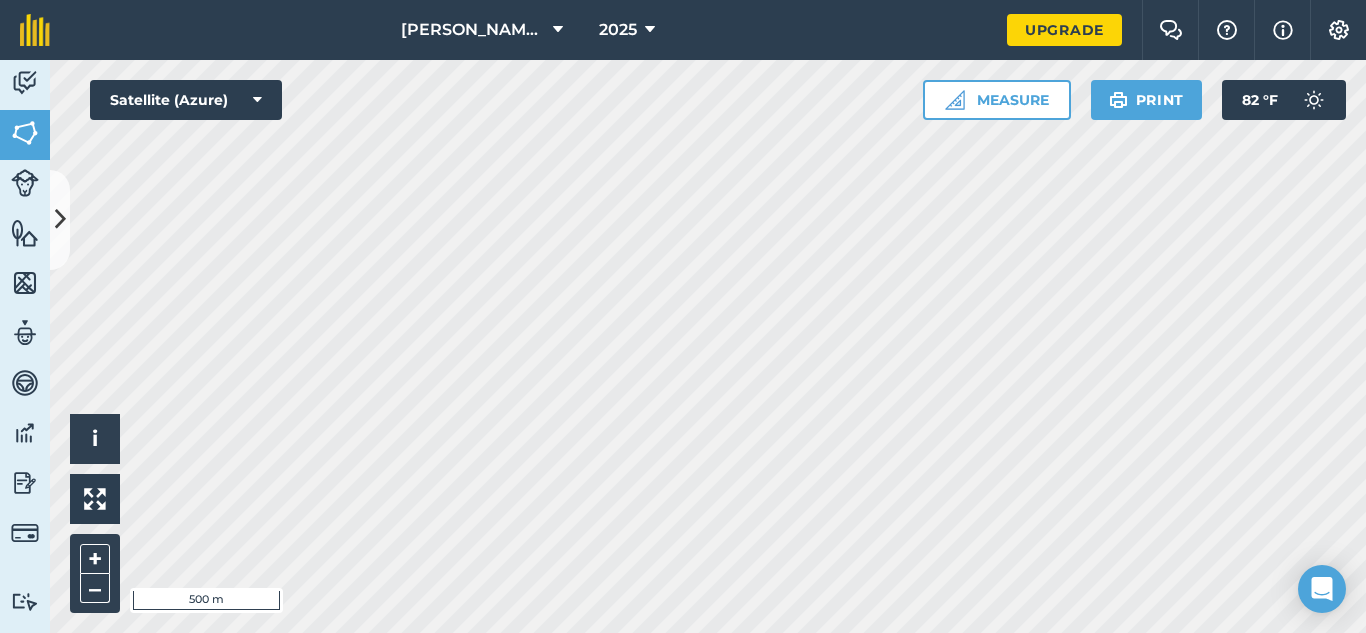 click on "[PERSON_NAME] Farms 2025 Upgrade Farm Chat Help Info Settings Map printing is not available on our free plan Please upgrade to our Essentials, Plus or Pro plan to access this feature. Activity Fields Livestock Features Maps Team Vehicles Data Reporting Billing Tutorials Tutorials Fields   Add   Set usage Visibility: On You have used 293/1236Ac  included in the free plan .  Upgrade for unlimited farm area. Total area :  293.9   Ac Edit fields By usages, Filters (1) No usage set 44.48   Ac Pond 0.6127   [GEOGRAPHIC_DATA] 4.89   Ac [GEOGRAPHIC_DATA] 6.427   Ac uncle bills 1 16.39   Ac uncle bills 2 16.16   Ac BEANS - beans 115.7   Ac 4th street 2.385   Ac Ansons riverview 10.54   Ac Dedos 8.387   Ac digger lower field 6.126   Ac Farm 11.43   Ac Farm 9.887   Ac Farm 3.512   Ac kevins field 7.36   [PERSON_NAME] 0.9279   Ac M-89 29.66   [PERSON_NAME] house 3.733   Ac under powerlines 21.8   Ac CORN 133.7   Ac 7th street 15.45   Ac Ansons back field 8.209   Ac Ansons front field 5.636   Ac Big field 23.17   [PERSON_NAME] 9.261   Ac" at bounding box center (683, 316) 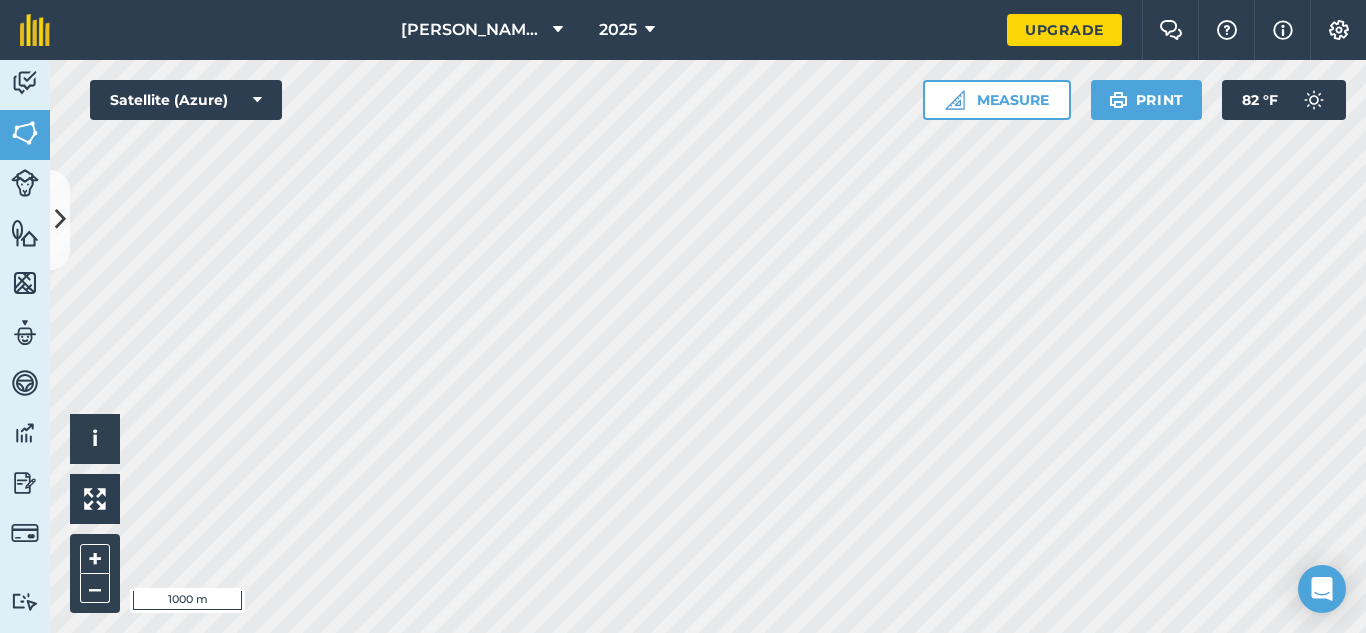 click on "[PERSON_NAME] Farms 2025 Upgrade Farm Chat Help Info Settings Map printing is not available on our free plan Please upgrade to our Essentials, Plus or Pro plan to access this feature. Activity Fields Livestock Features Maps Team Vehicles Data Reporting Billing Tutorials Tutorials Fields   Add   Set usage Visibility: On You have used 293/1236Ac  included in the free plan .  Upgrade for unlimited farm area. Total area :  293.9   Ac Edit fields By usages, Filters (1) No usage set 44.48   Ac Pond 0.6127   [GEOGRAPHIC_DATA] 4.89   Ac [GEOGRAPHIC_DATA] 6.427   Ac uncle bills 1 16.39   Ac uncle bills 2 16.16   Ac BEANS - beans 115.7   Ac 4th street 2.385   Ac Ansons riverview 10.54   Ac Dedos 8.387   Ac digger lower field 6.126   Ac Farm 11.43   Ac Farm 9.887   Ac Farm 3.512   Ac kevins field 7.36   [PERSON_NAME] 0.9279   Ac M-89 29.66   [PERSON_NAME] house 3.733   Ac under powerlines 21.8   Ac CORN 133.7   Ac 7th street 15.45   Ac Ansons back field 8.209   Ac Ansons front field 5.636   Ac Big field 23.17   [PERSON_NAME] 9.261   Ac" at bounding box center [683, 316] 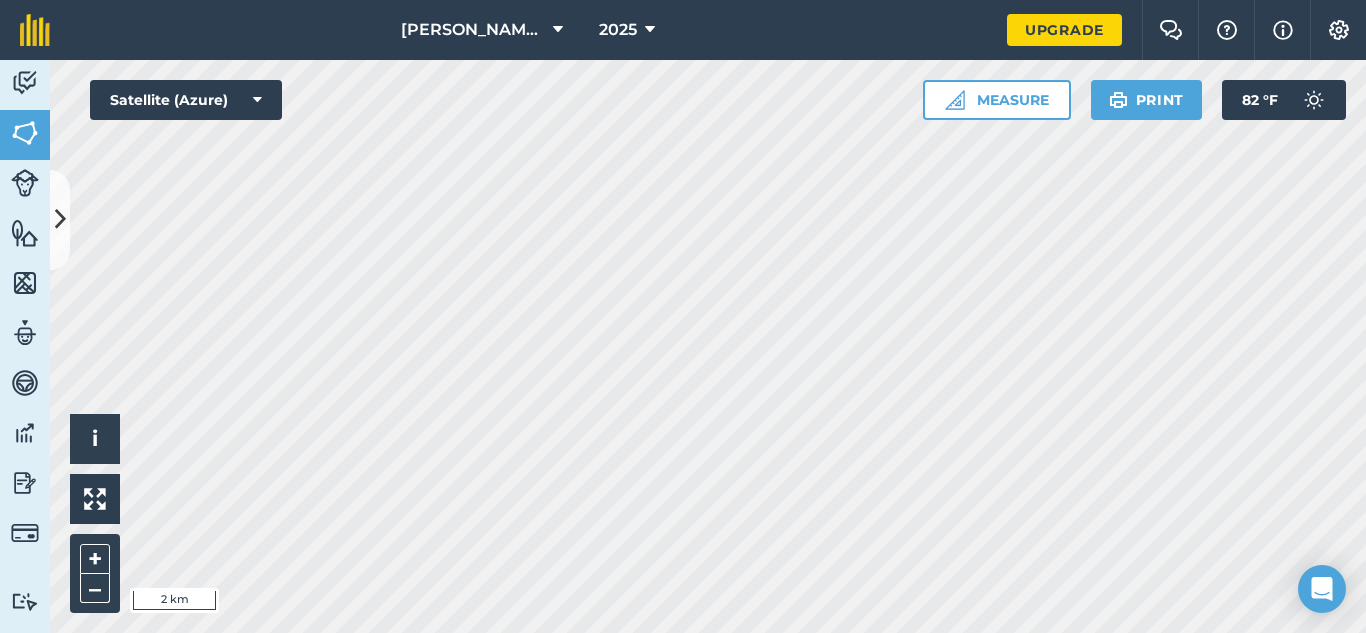 click on "[PERSON_NAME] Farms 2025 Upgrade Farm Chat Help Info Settings Map printing is not available on our free plan Please upgrade to our Essentials, Plus or Pro plan to access this feature. Activity Fields Livestock Features Maps Team Vehicles Data Reporting Billing Tutorials Tutorials Fields   Add   Set usage Visibility: On You have used 293/1236Ac  included in the free plan .  Upgrade for unlimited farm area. Total area :  293.9   Ac Edit fields By usages, Filters (1) No usage set 44.48   Ac Pond 0.6127   [GEOGRAPHIC_DATA] 4.89   Ac [GEOGRAPHIC_DATA] 6.427   Ac uncle bills 1 16.39   Ac uncle bills 2 16.16   Ac BEANS - beans 115.7   Ac 4th street 2.385   Ac Ansons riverview 10.54   Ac Dedos 8.387   Ac digger lower field 6.126   Ac Farm 11.43   Ac Farm 9.887   Ac Farm 3.512   Ac kevins field 7.36   [PERSON_NAME] 0.9279   Ac M-89 29.66   [PERSON_NAME] house 3.733   Ac under powerlines 21.8   Ac CORN 133.7   Ac 7th street 15.45   Ac Ansons back field 8.209   Ac Ansons front field 5.636   Ac Big field 23.17   [PERSON_NAME] 9.261   Ac" at bounding box center (683, 316) 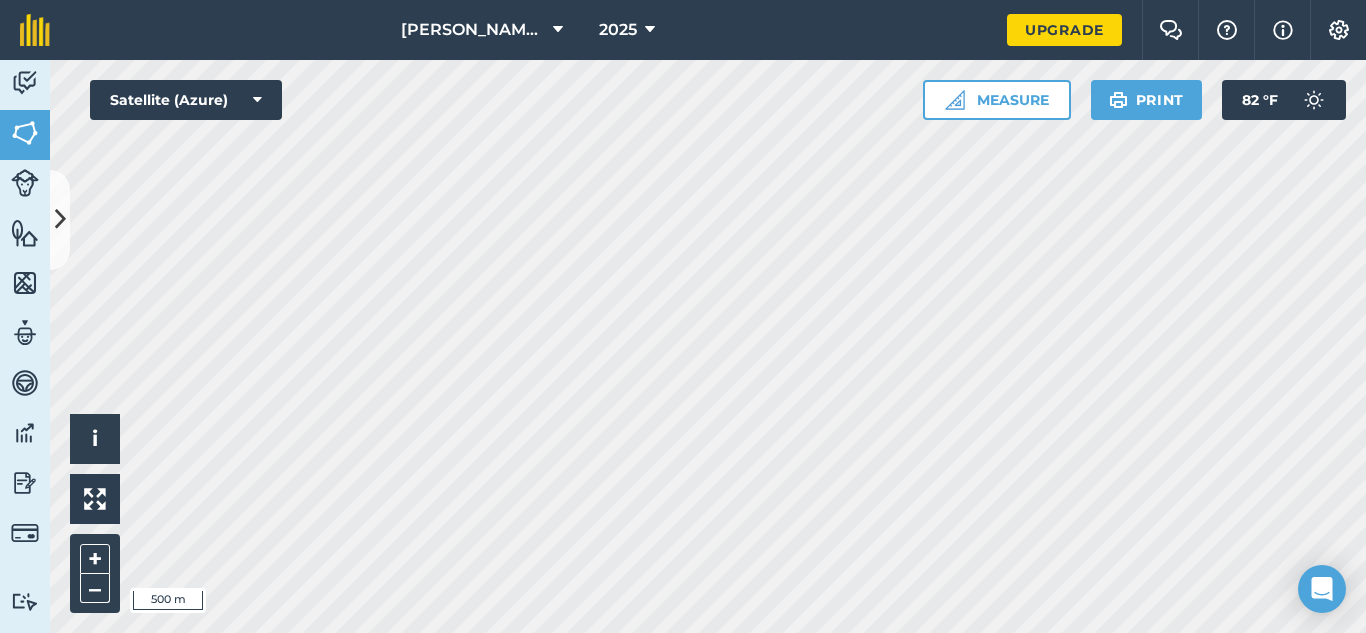 click on "[PERSON_NAME] Farms 2025 Upgrade Farm Chat Help Info Settings Map printing is not available on our free plan Please upgrade to our Essentials, Plus or Pro plan to access this feature. Activity Fields Livestock Features Maps Team Vehicles Data Reporting Billing Tutorials Tutorials Fields   Add   Set usage Visibility: On You have used 293/1236Ac  included in the free plan .  Upgrade for unlimited farm area. Total area :  293.9   Ac Edit fields By usages, Filters (1) No usage set 44.48   Ac Pond 0.6127   [GEOGRAPHIC_DATA] 4.89   Ac [GEOGRAPHIC_DATA] 6.427   Ac uncle bills 1 16.39   Ac uncle bills 2 16.16   Ac BEANS - beans 115.7   Ac 4th street 2.385   Ac Ansons riverview 10.54   Ac Dedos 8.387   Ac digger lower field 6.126   Ac Farm 11.43   Ac Farm 9.887   Ac Farm 3.512   Ac kevins field 7.36   [PERSON_NAME] 0.9279   Ac M-89 29.66   [PERSON_NAME] house 3.733   Ac under powerlines 21.8   Ac CORN 133.7   Ac 7th street 15.45   Ac Ansons back field 8.209   Ac Ansons front field 5.636   Ac Big field 23.17   [PERSON_NAME] 9.261   Ac" at bounding box center [683, 316] 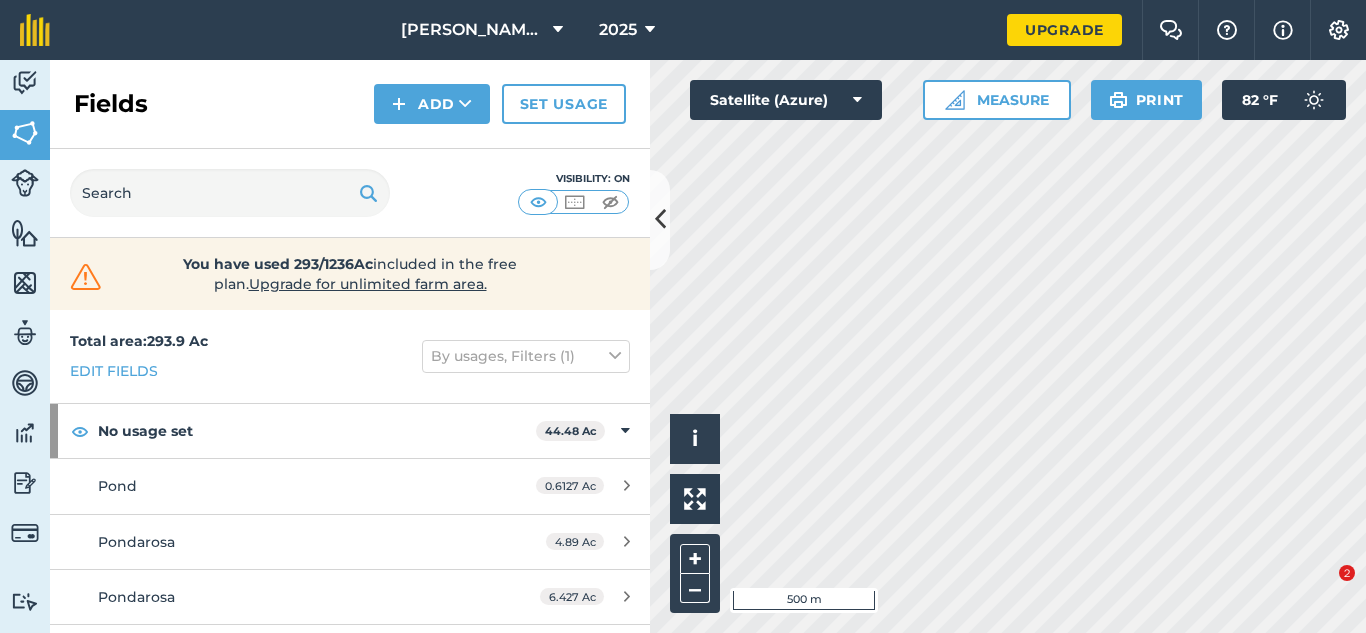 scroll, scrollTop: 0, scrollLeft: 0, axis: both 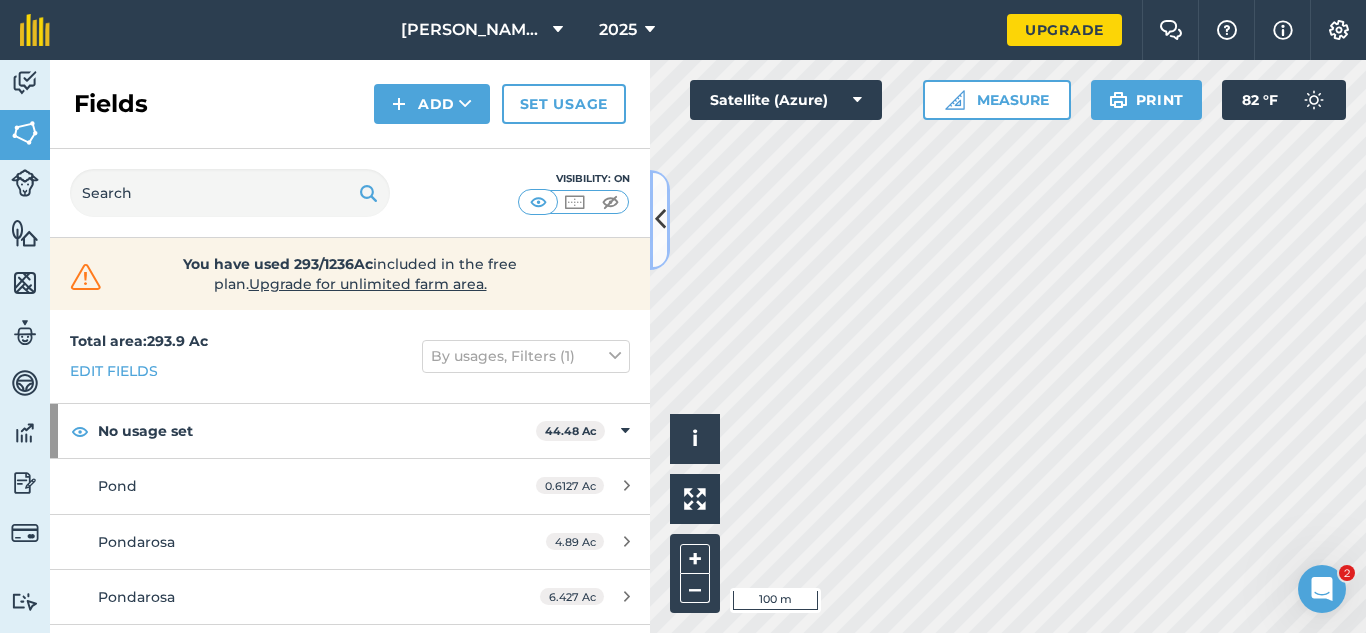 click at bounding box center [660, 219] 